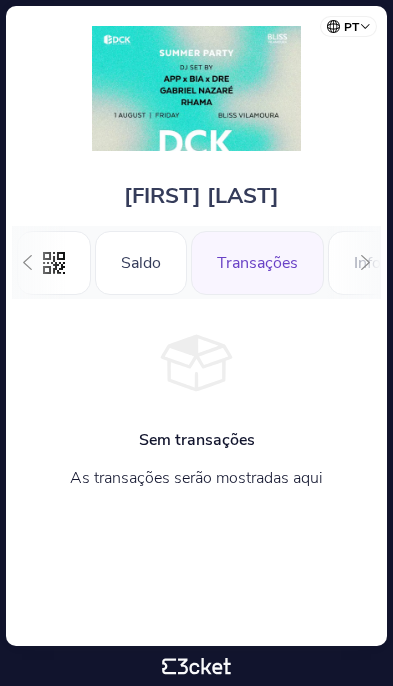 scroll, scrollTop: 0, scrollLeft: 0, axis: both 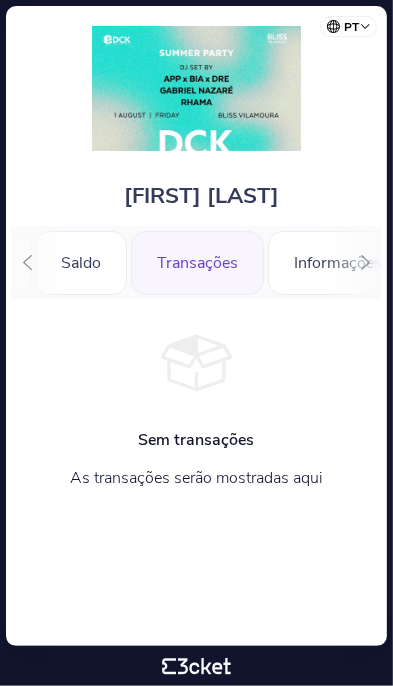 click on "Saldo" at bounding box center (81, 263) 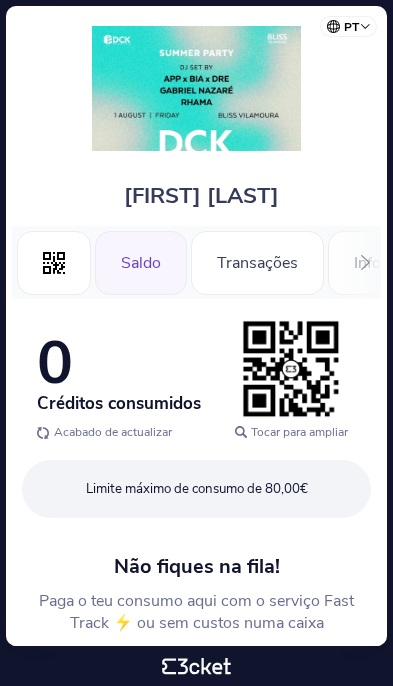 scroll, scrollTop: 0, scrollLeft: 0, axis: both 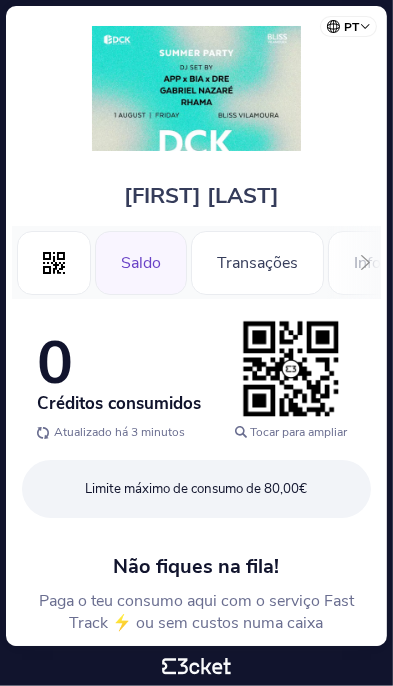 click on "Português (Portugal)
English
Español
Catalan
Français" at bounding box center (352, 23) 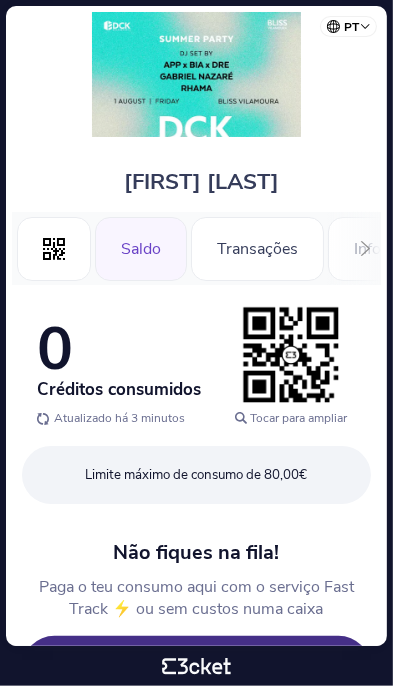 scroll, scrollTop: 15, scrollLeft: 0, axis: vertical 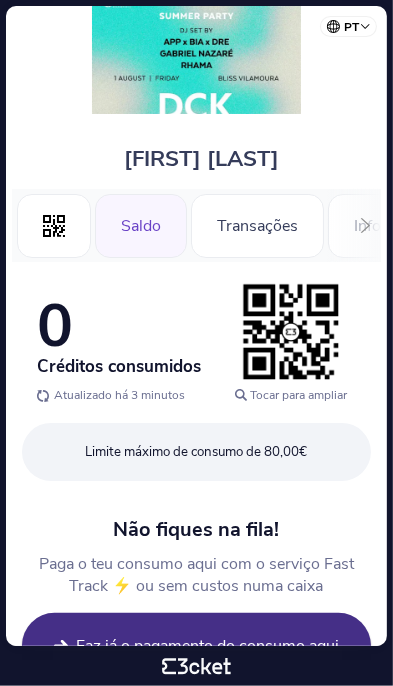 click at bounding box center (196, 109) 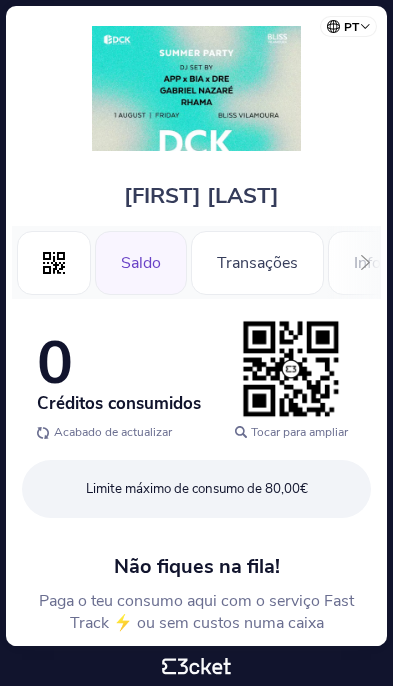 scroll, scrollTop: 0, scrollLeft: 0, axis: both 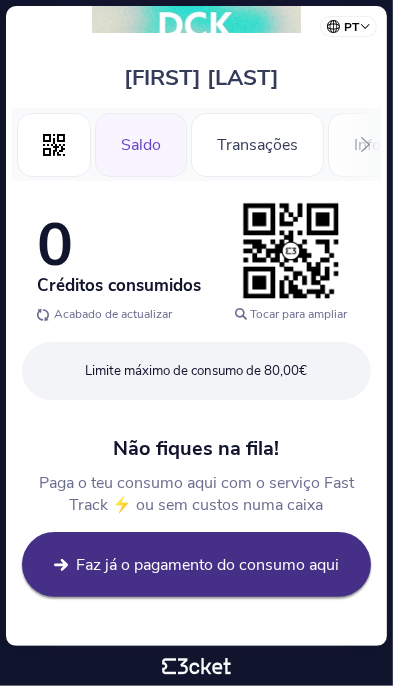 click at bounding box center (196, -30) 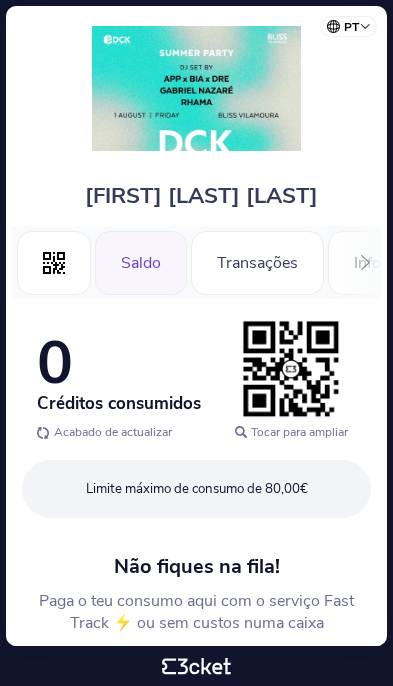scroll, scrollTop: 0, scrollLeft: 0, axis: both 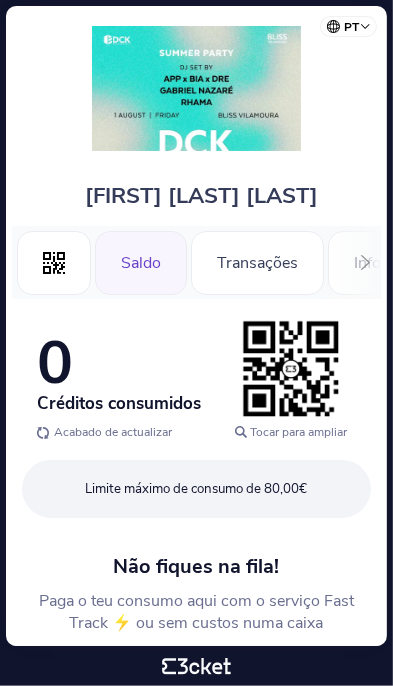 click at bounding box center [196, 88] 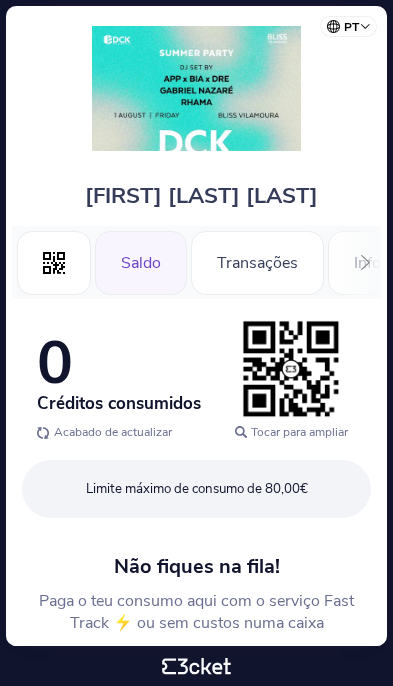 scroll, scrollTop: 0, scrollLeft: 0, axis: both 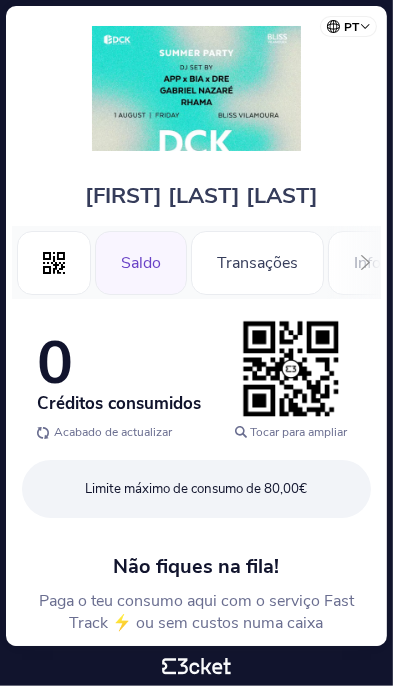 click at bounding box center [196, 88] 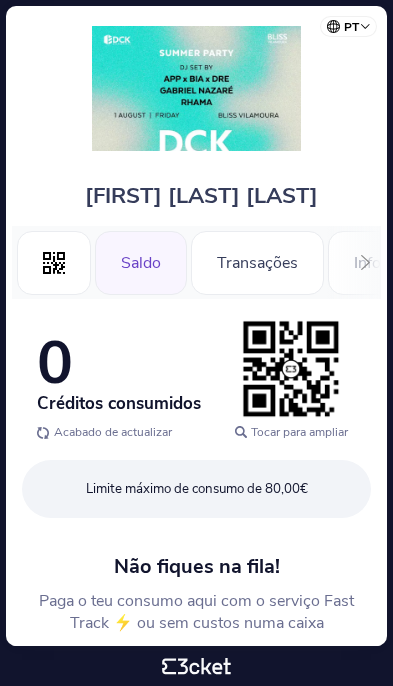 click at bounding box center [196, 88] 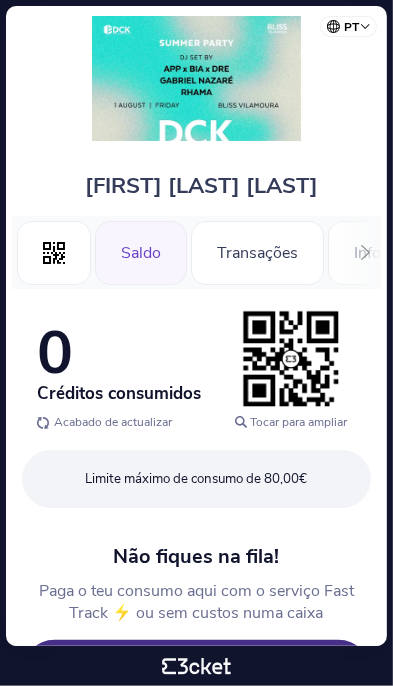 scroll, scrollTop: 13, scrollLeft: 0, axis: vertical 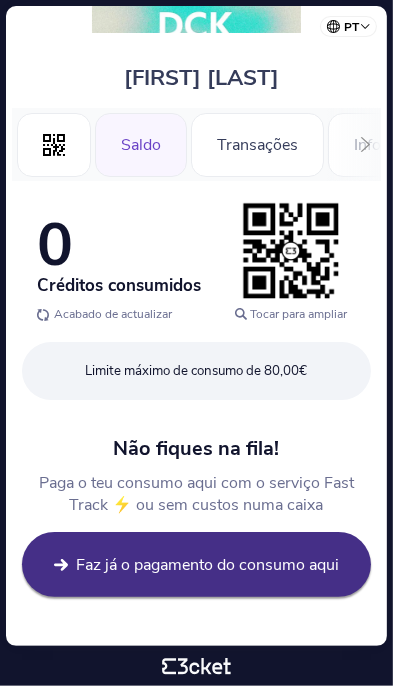 click on ".st0{fill-rule:evenodd;clip-rule:evenodd;}" at bounding box center [54, 145] 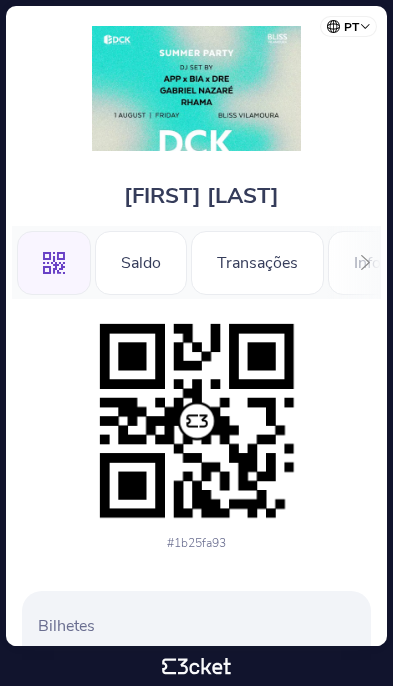 scroll, scrollTop: 0, scrollLeft: 0, axis: both 